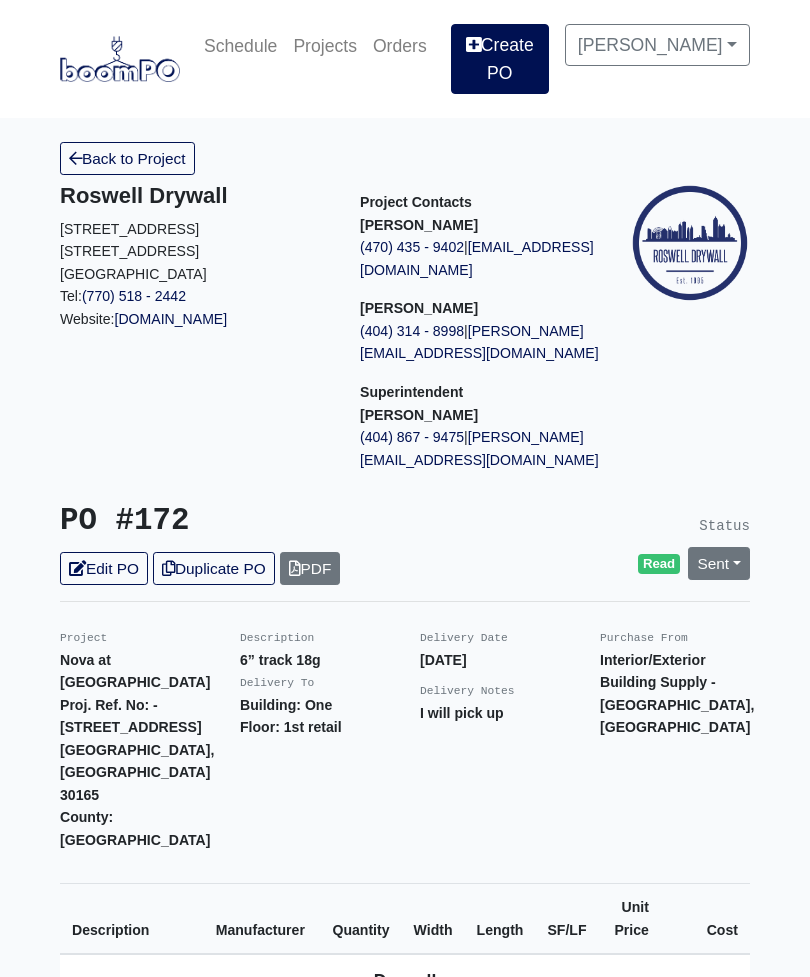 scroll, scrollTop: 750, scrollLeft: 0, axis: vertical 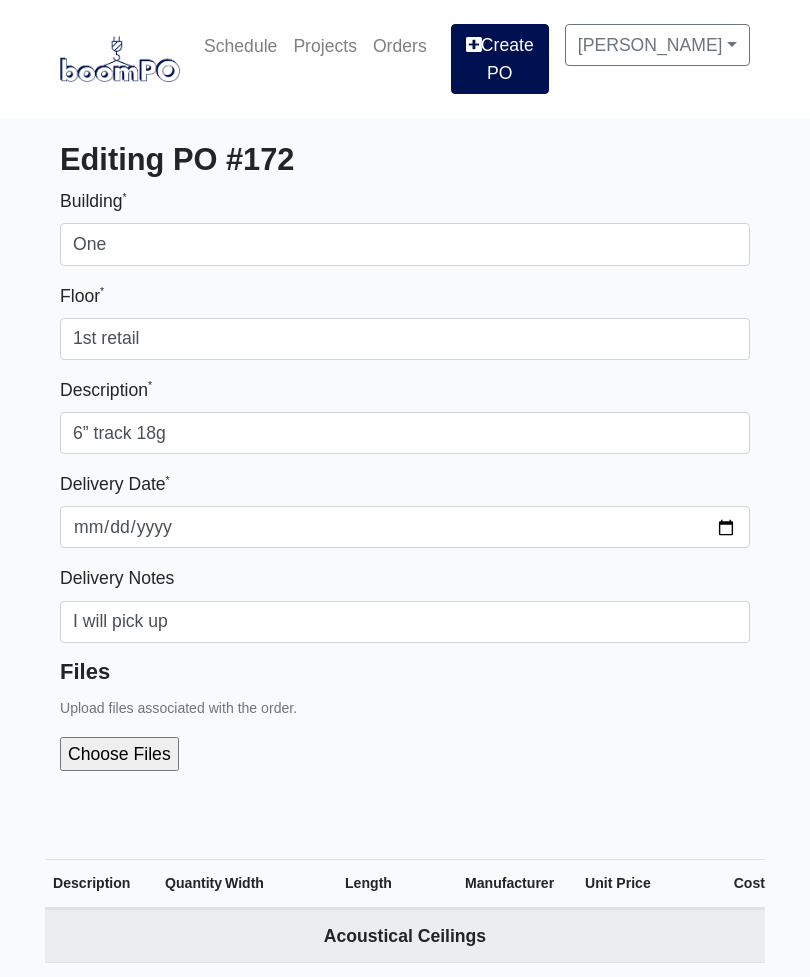 select 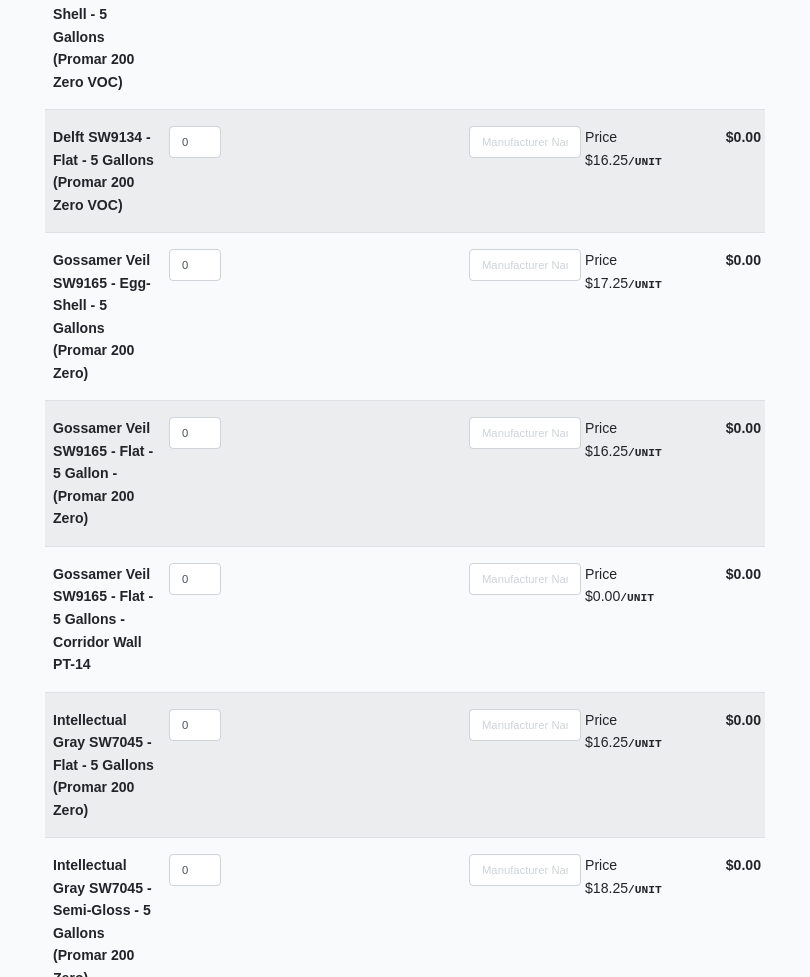 scroll, scrollTop: 12983, scrollLeft: 0, axis: vertical 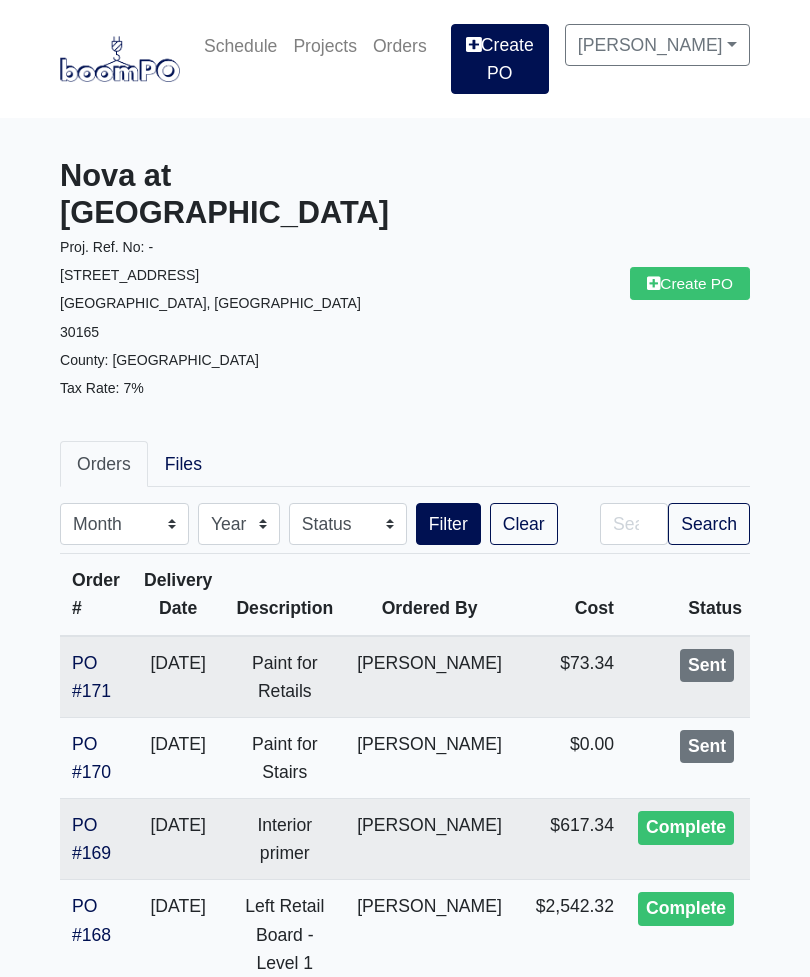 click on "Create PO" at bounding box center (500, 59) 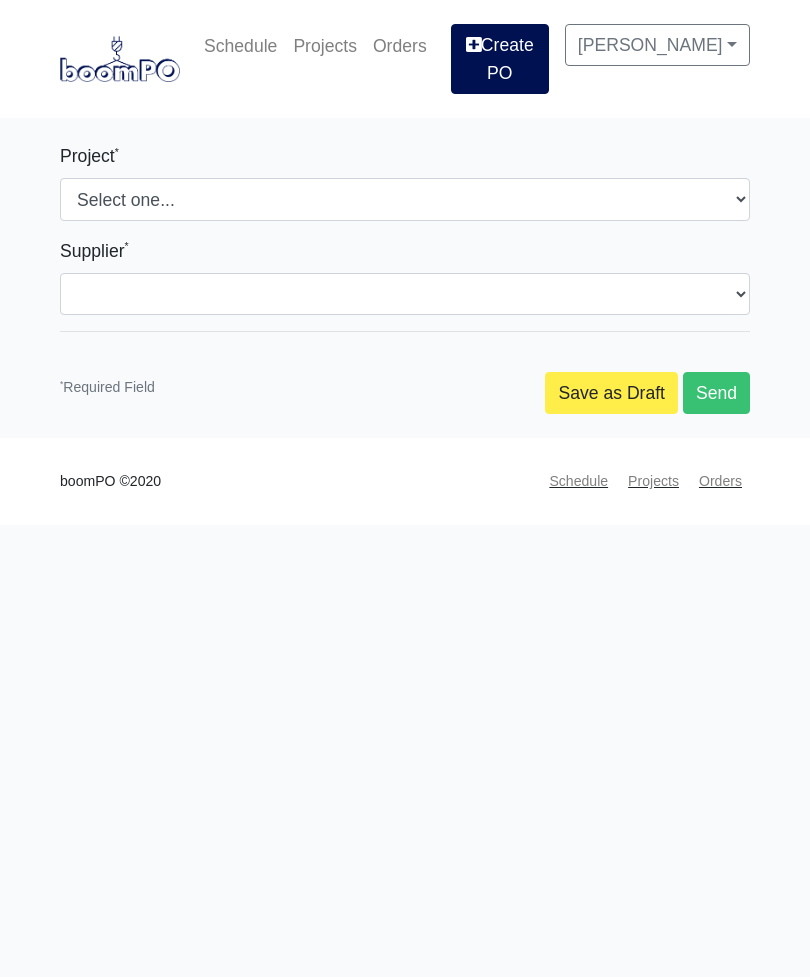 select 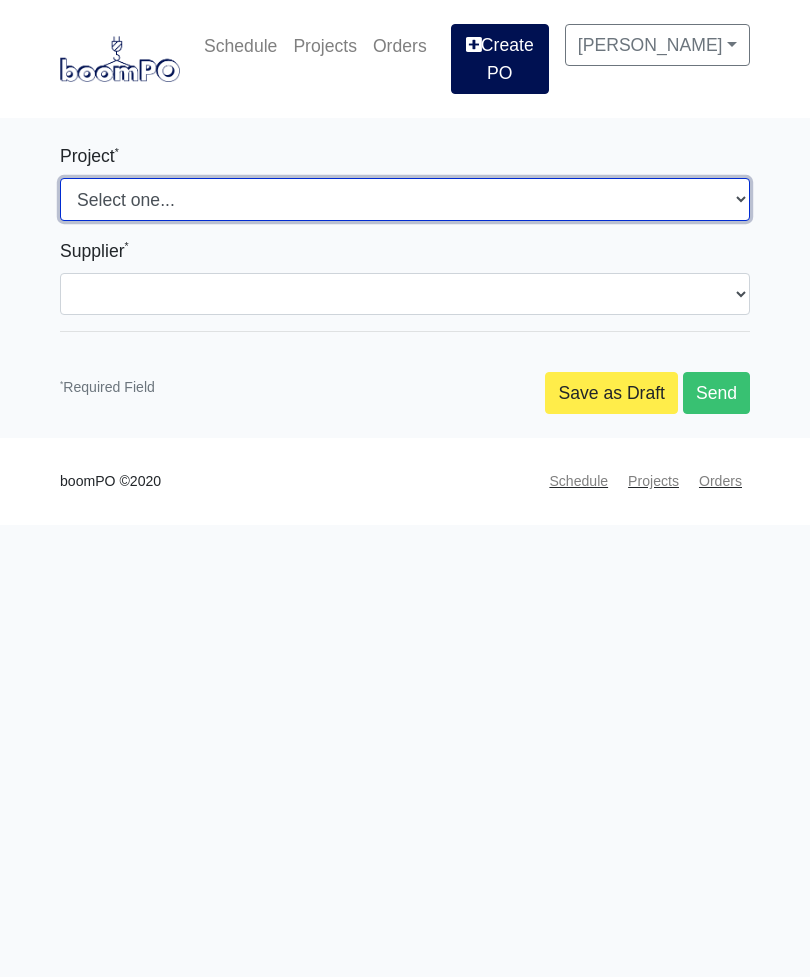 click on "Select one...   Southern Post Nova at [GEOGRAPHIC_DATA]" at bounding box center (405, 199) 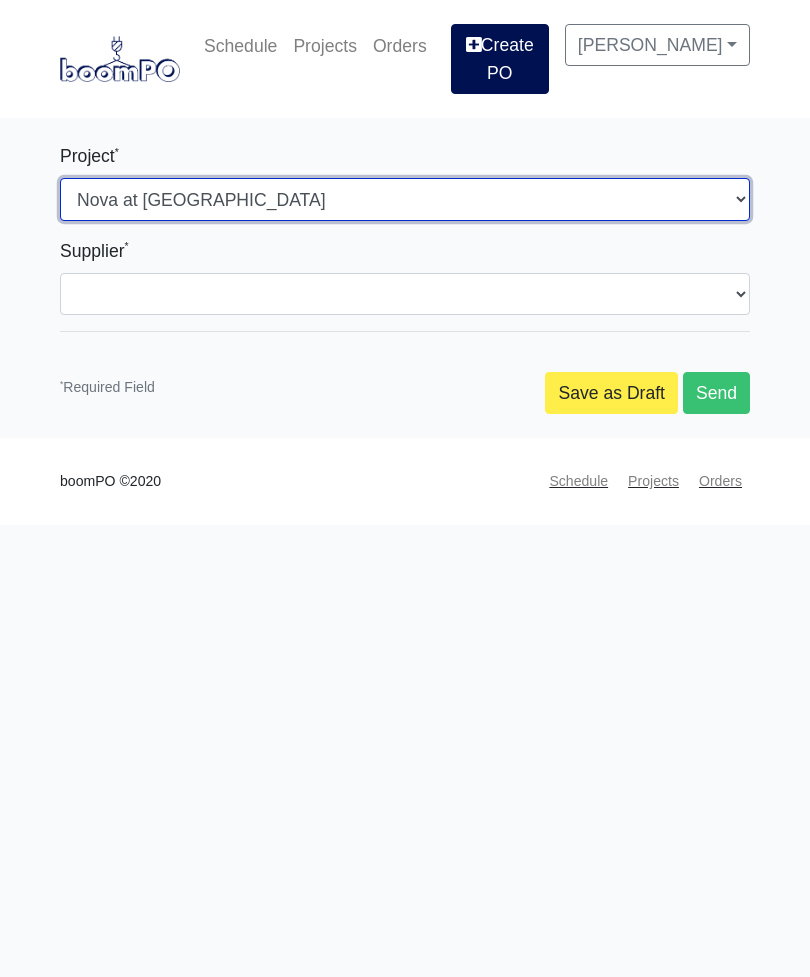 select 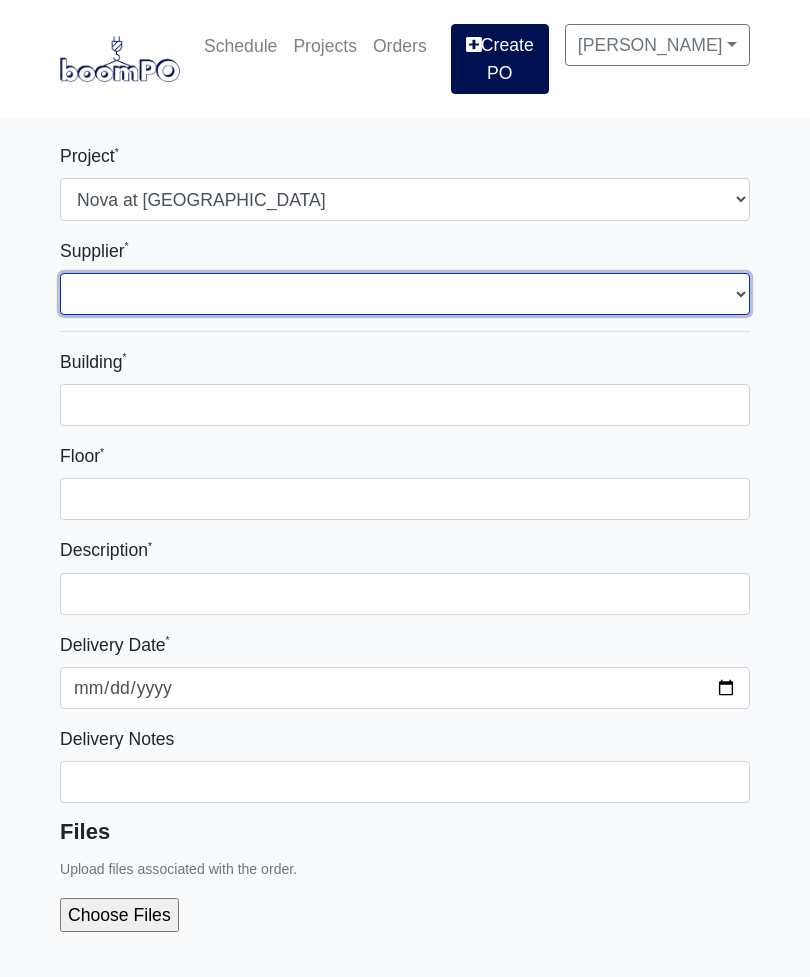 click on "Select one...   Interior/Exterior Building Supply - [GEOGRAPHIC_DATA], [GEOGRAPHIC_DATA] Grabber Construction Products - [GEOGRAPHIC_DATA], [GEOGRAPHIC_DATA] [PERSON_NAME][GEOGRAPHIC_DATA] - [GEOGRAPHIC_DATA], [GEOGRAPHIC_DATA]" at bounding box center [405, 294] 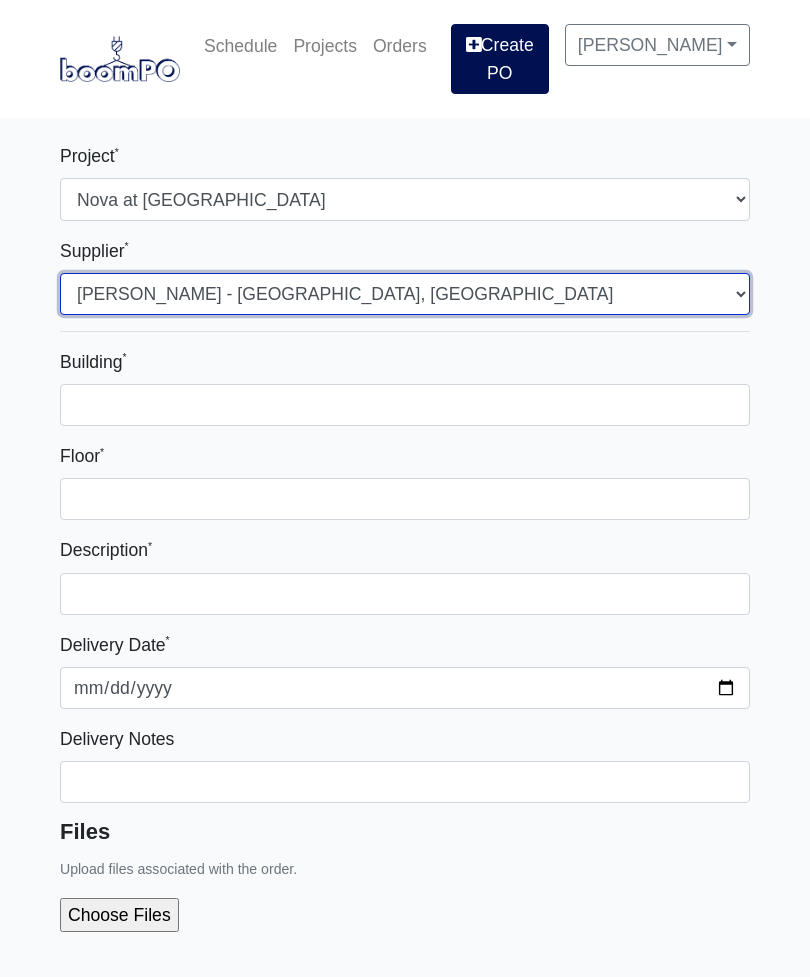 select 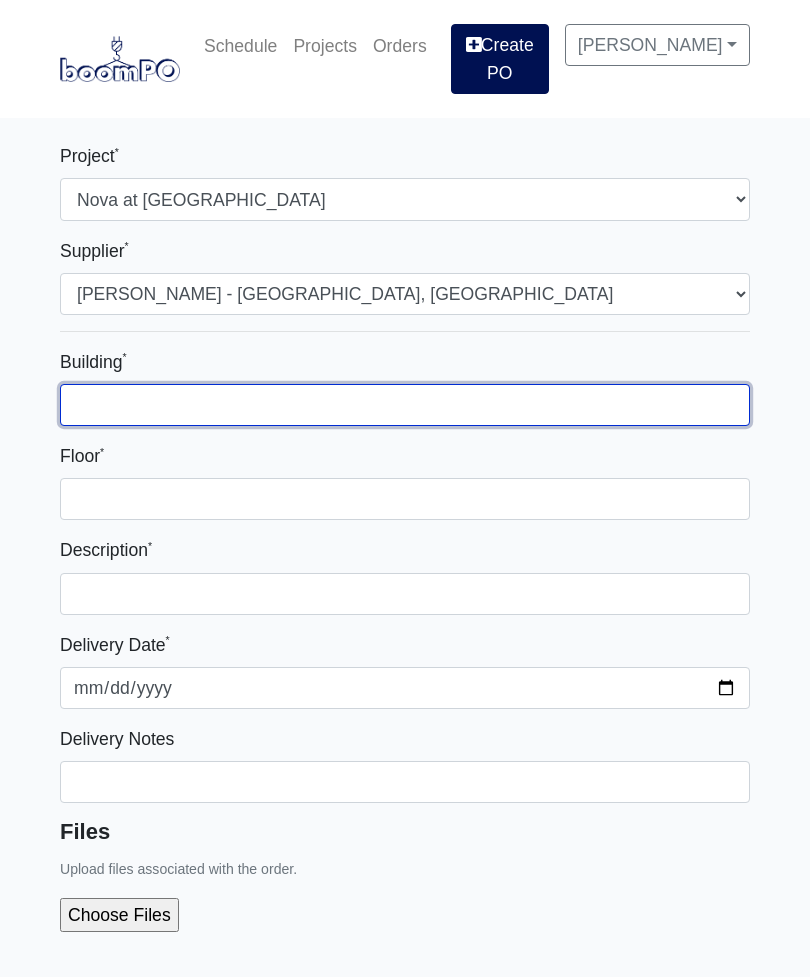 click on "Building *" at bounding box center [405, 405] 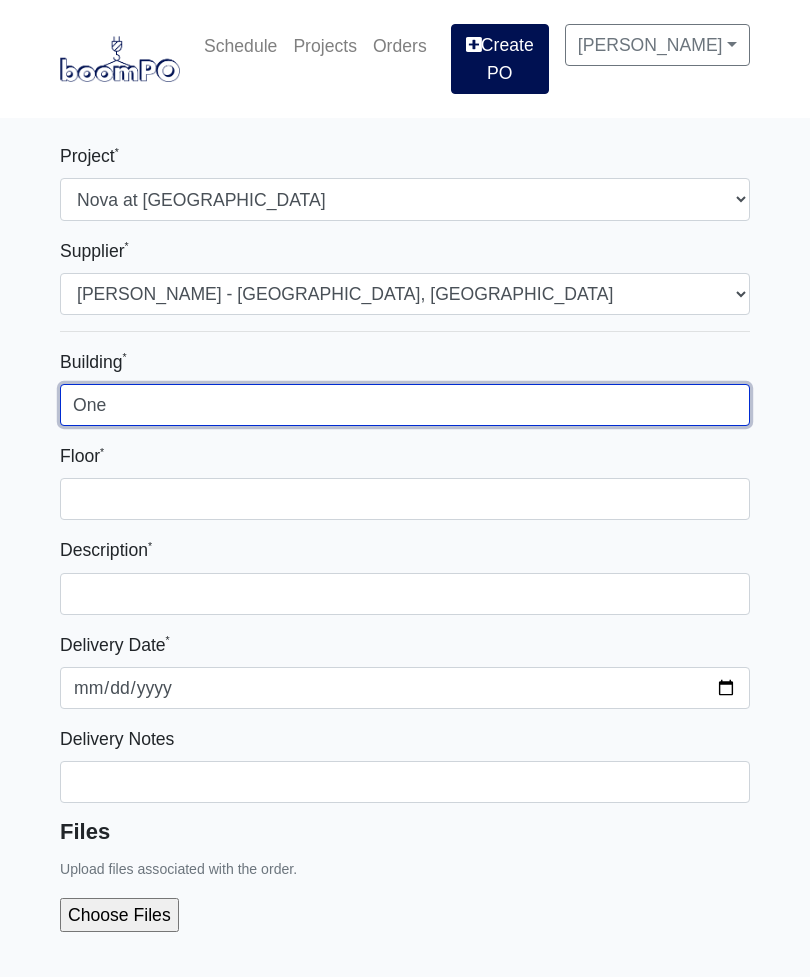 type on "One" 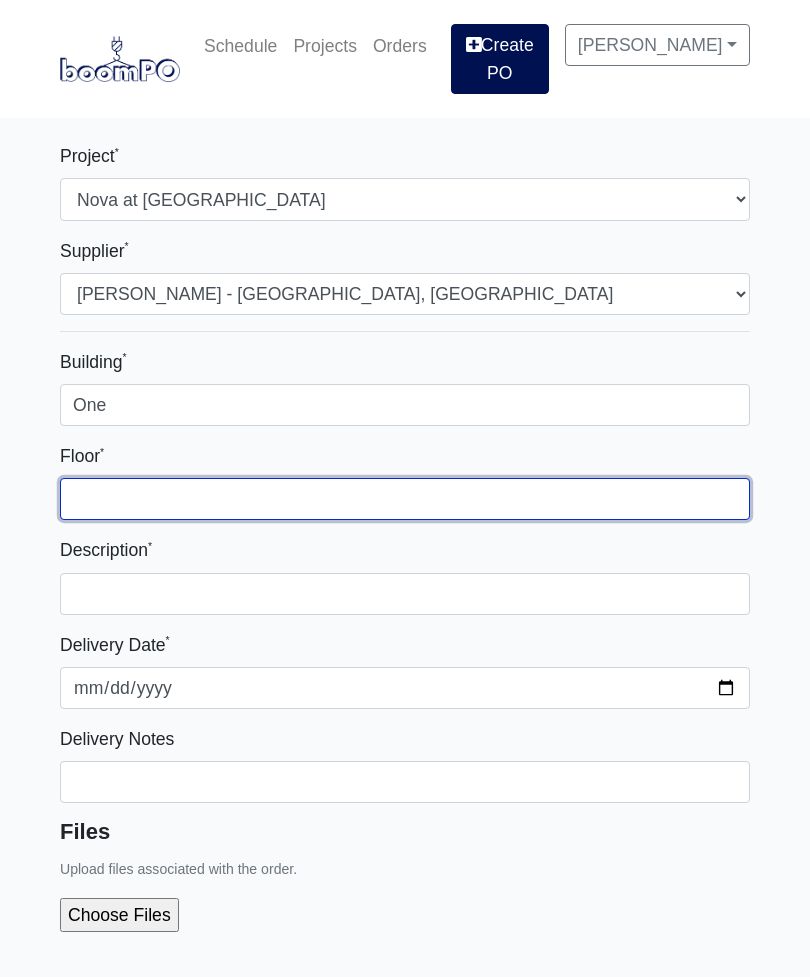 click on "Floor *" at bounding box center (405, 499) 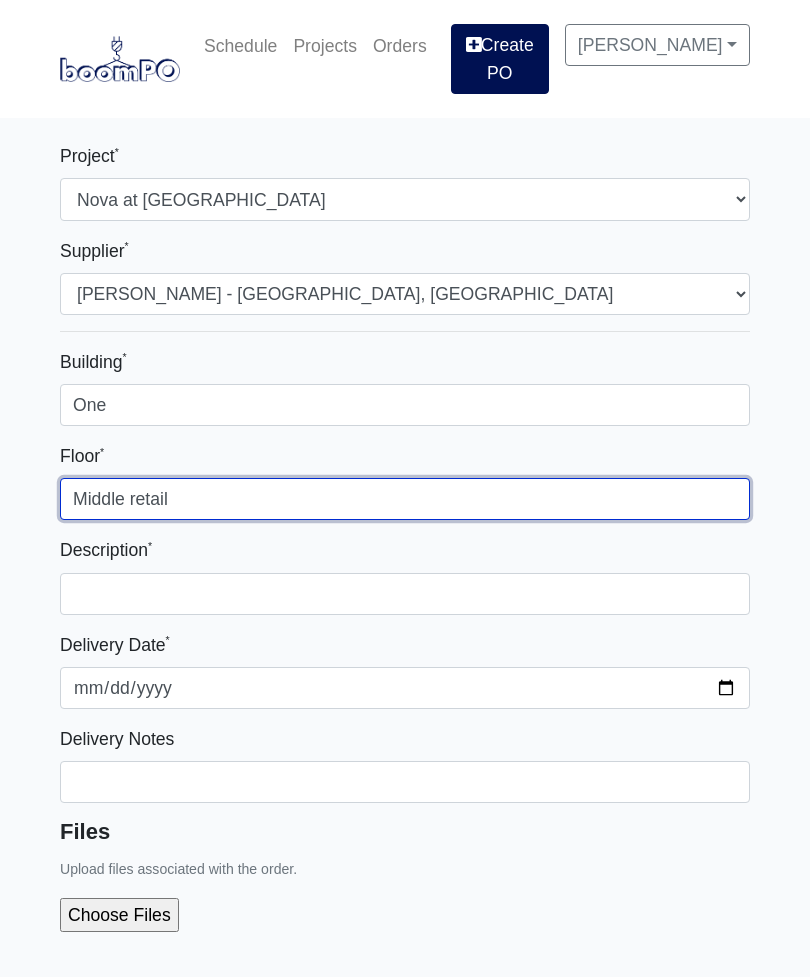 type on "Middle retail" 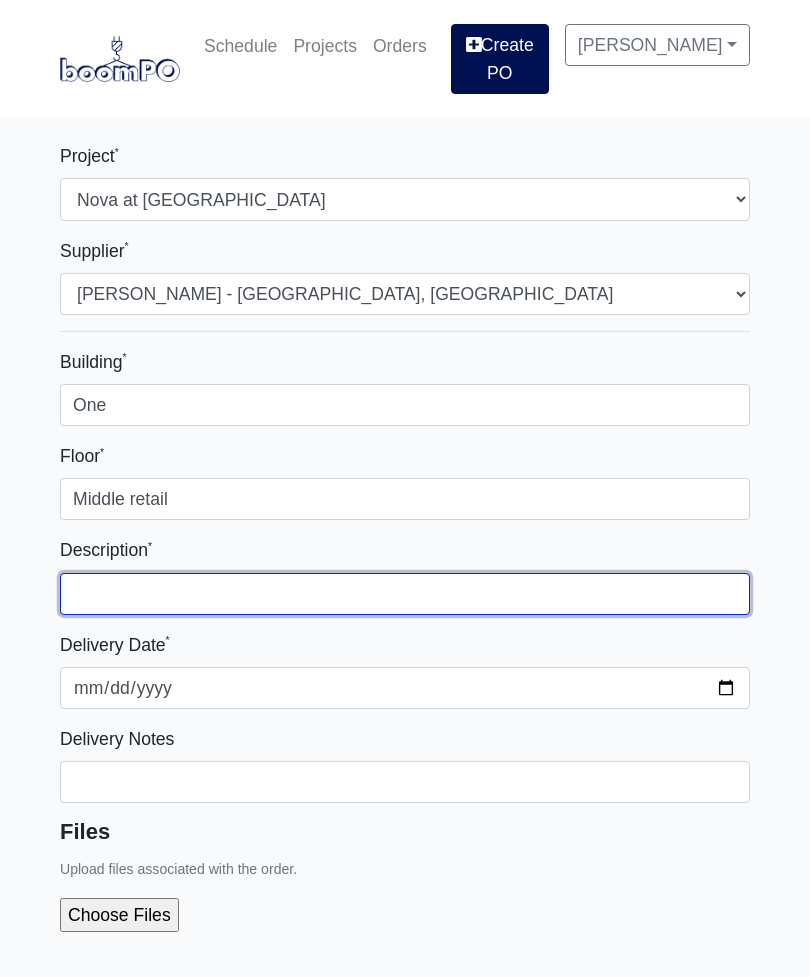 click at bounding box center [405, 594] 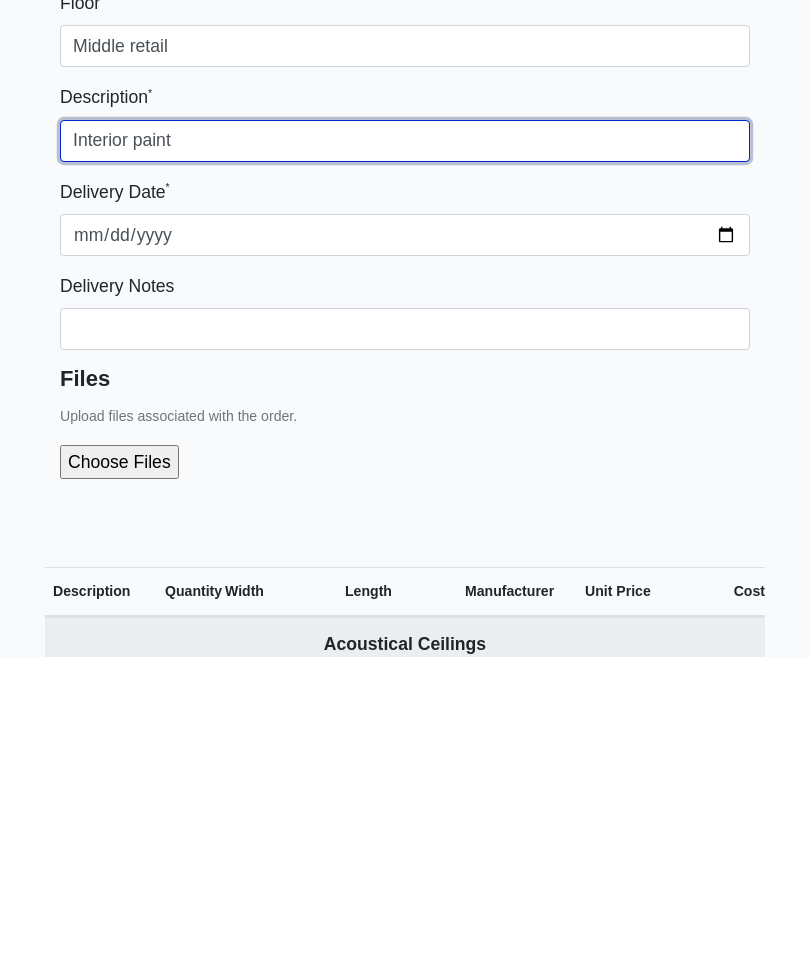 scroll, scrollTop: 135, scrollLeft: 0, axis: vertical 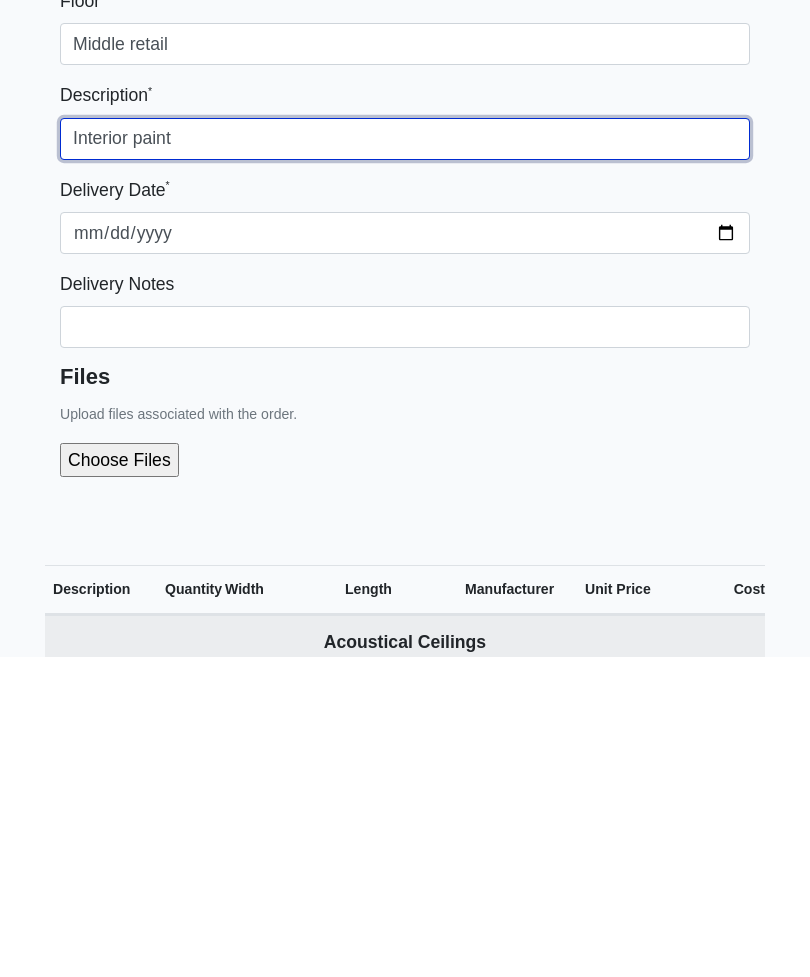 type on "Interior paint" 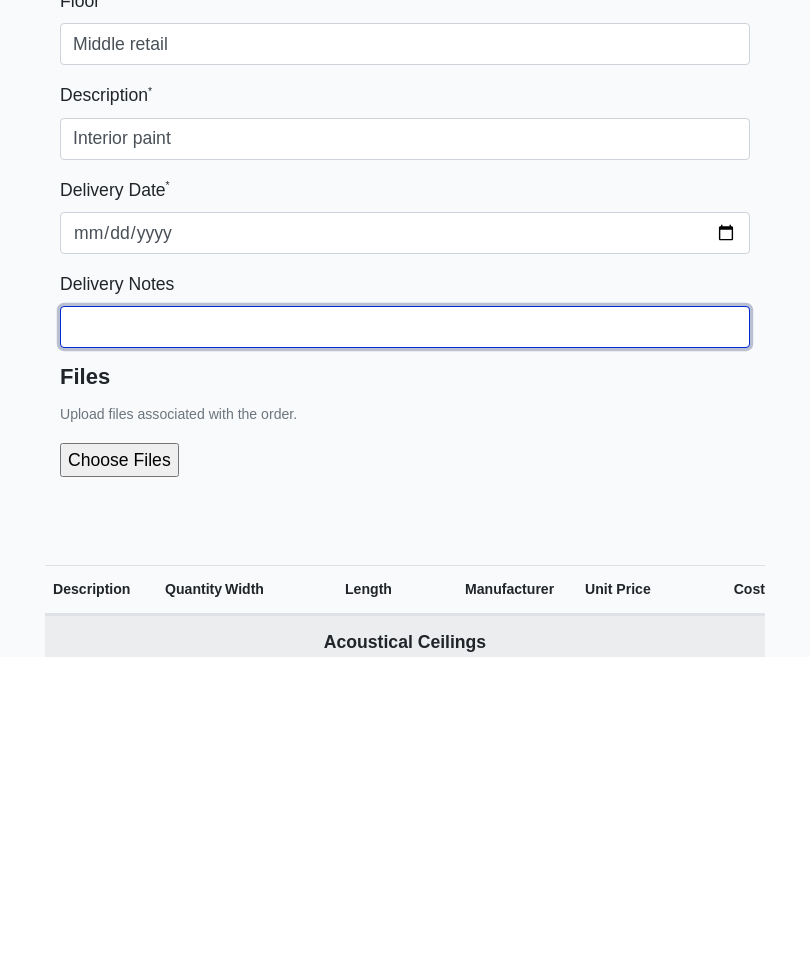 click on "Building *" at bounding box center [405, 270] 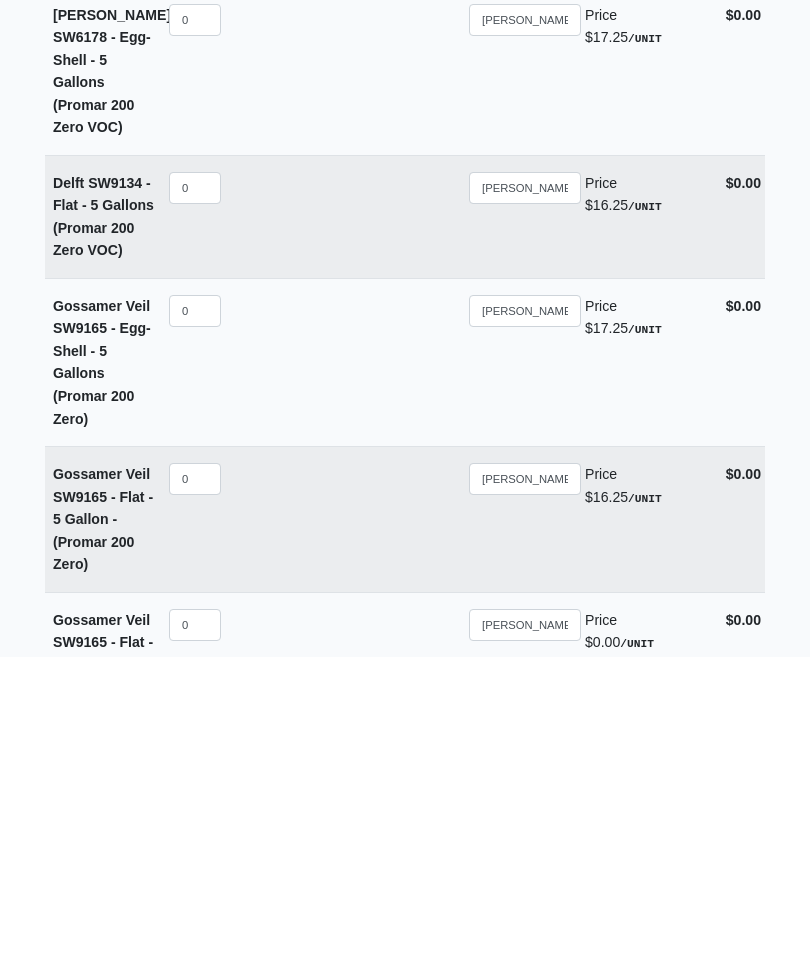 scroll, scrollTop: 12784, scrollLeft: 0, axis: vertical 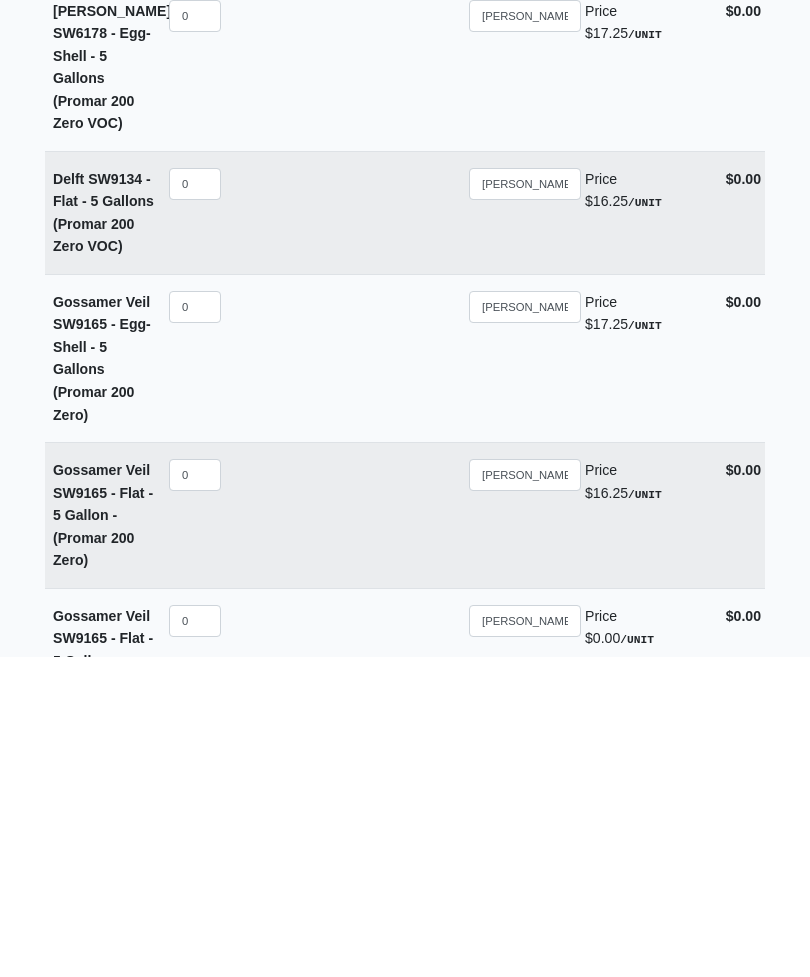 type on "I will pick up" 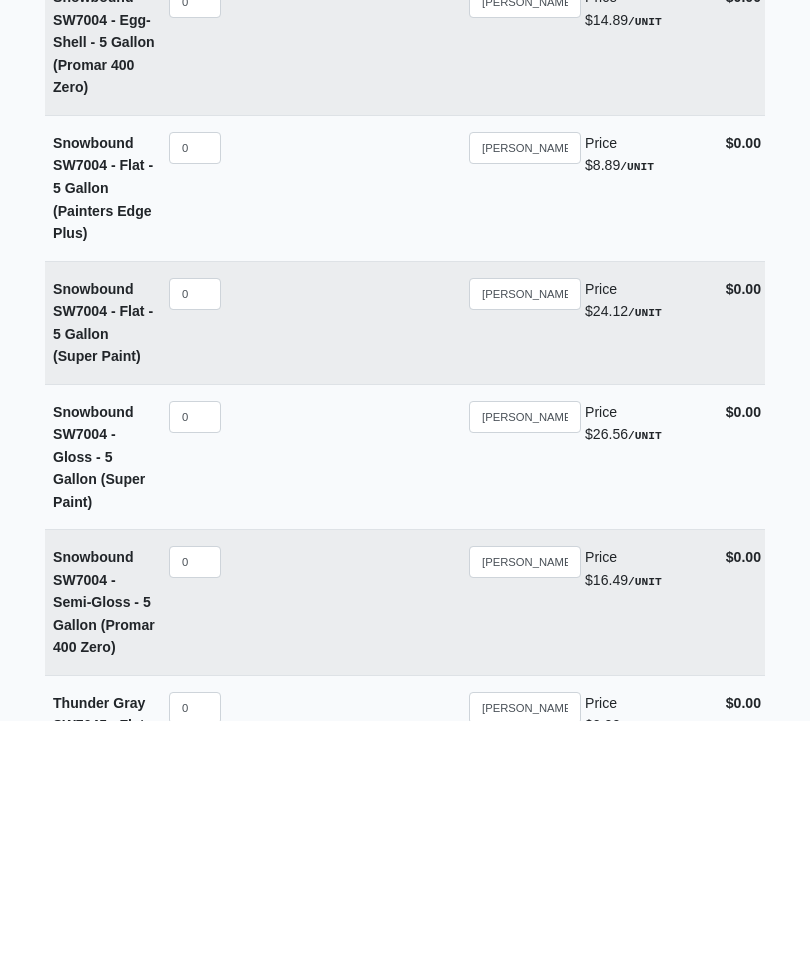 scroll, scrollTop: 14971, scrollLeft: 0, axis: vertical 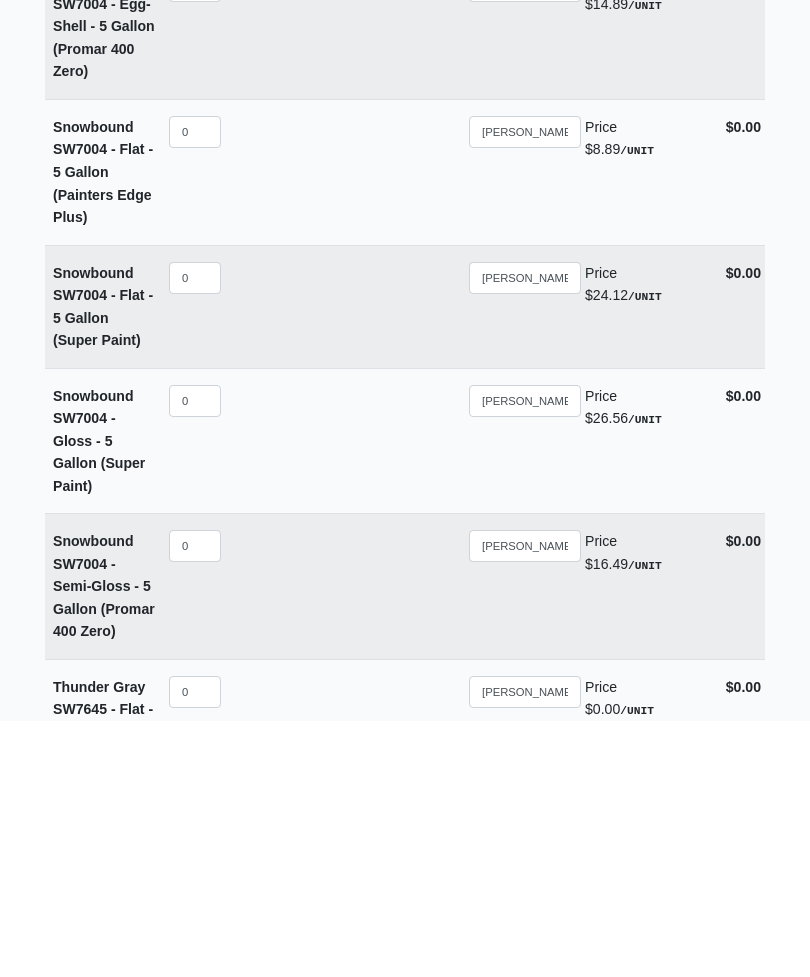 type on "10" 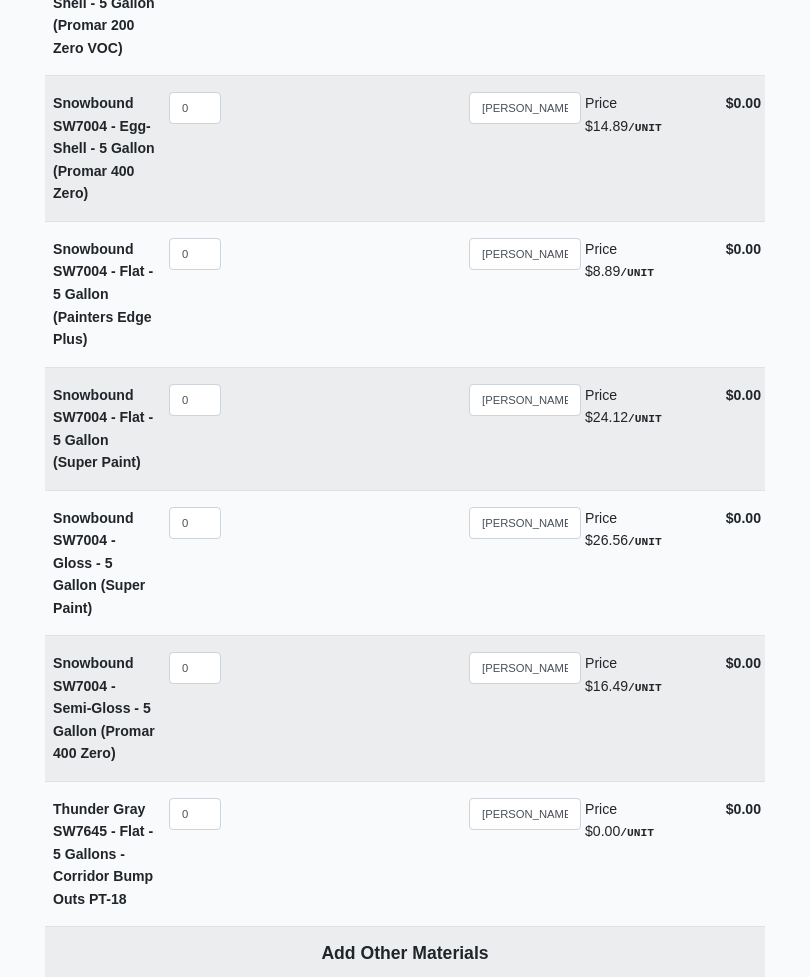 select on "2" 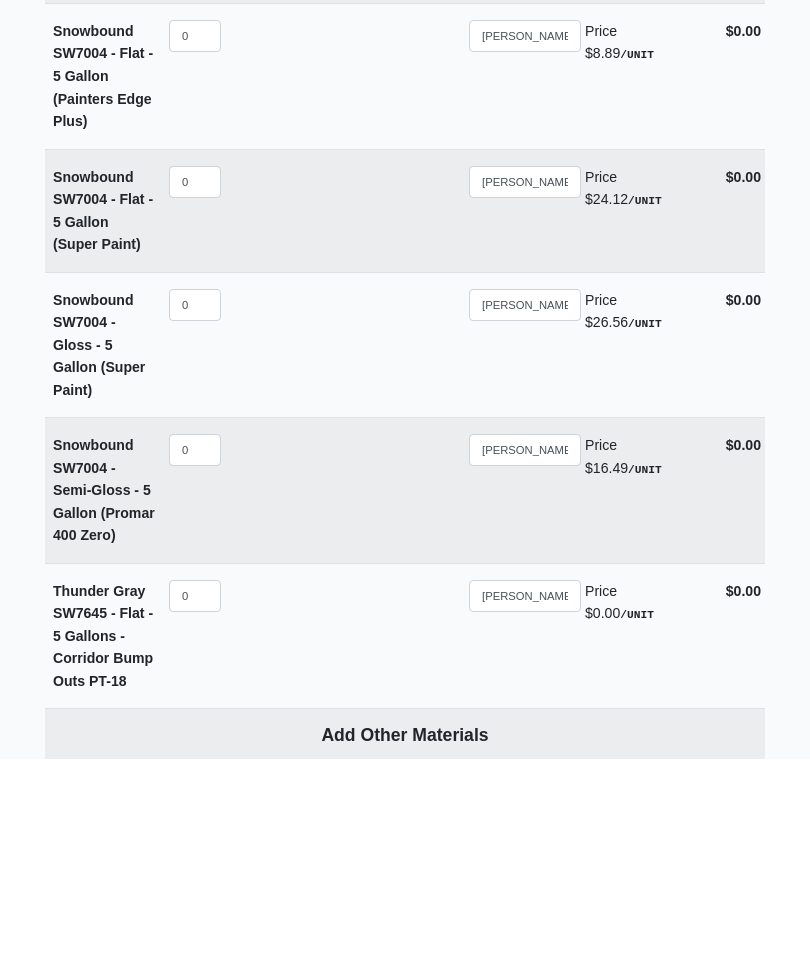 scroll, scrollTop: 15169, scrollLeft: 0, axis: vertical 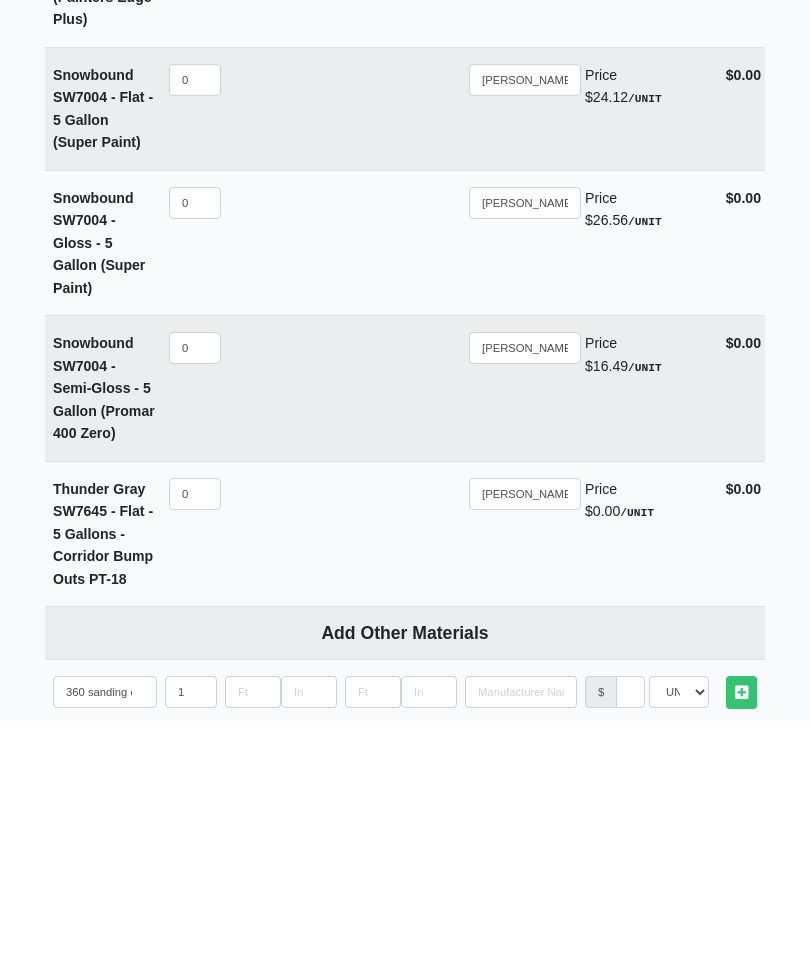 click on "Other Materials" at bounding box center (741, 948) 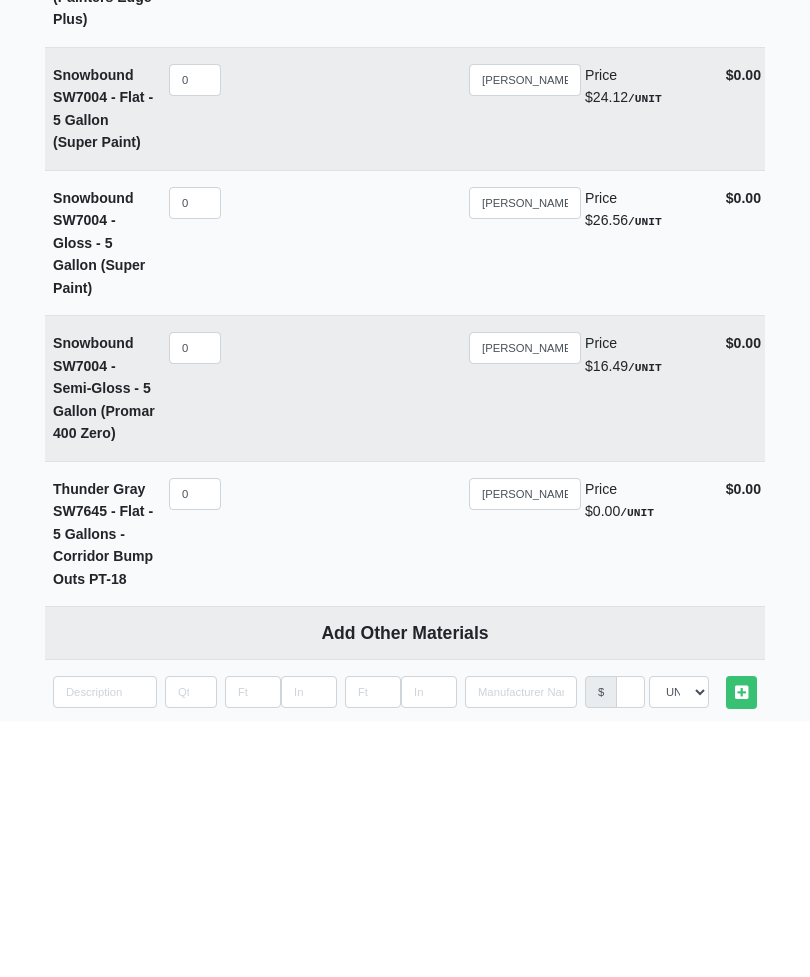 select 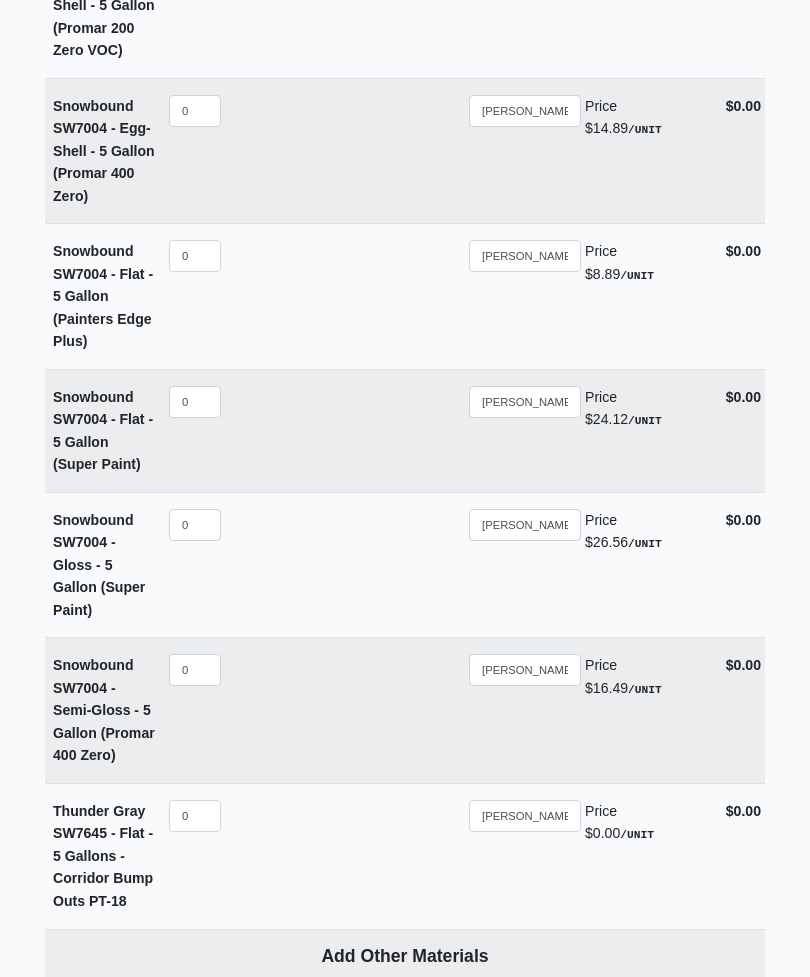 scroll, scrollTop: 15235, scrollLeft: 0, axis: vertical 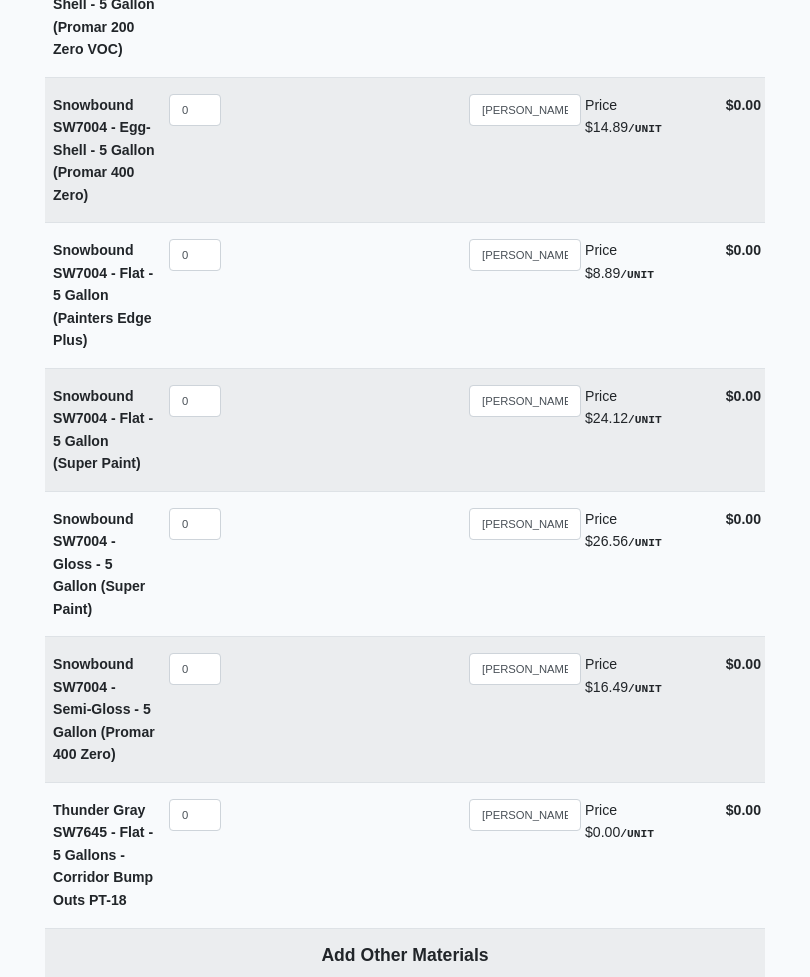 click on "Send" at bounding box center (716, 1294) 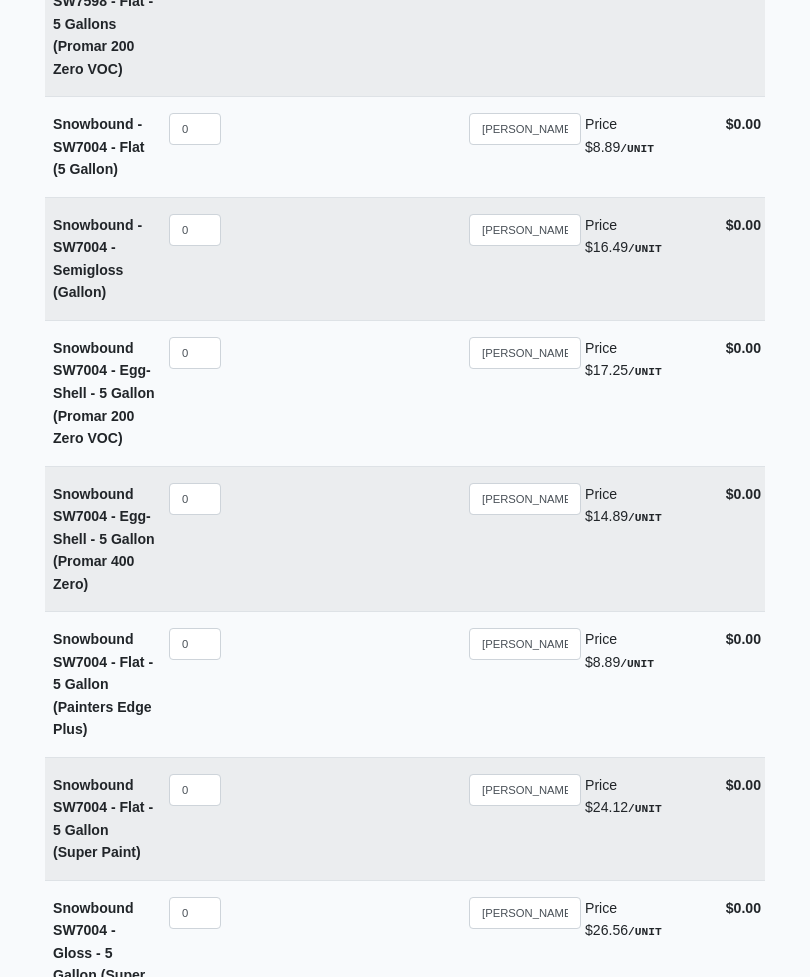 scroll, scrollTop: 15221, scrollLeft: 0, axis: vertical 